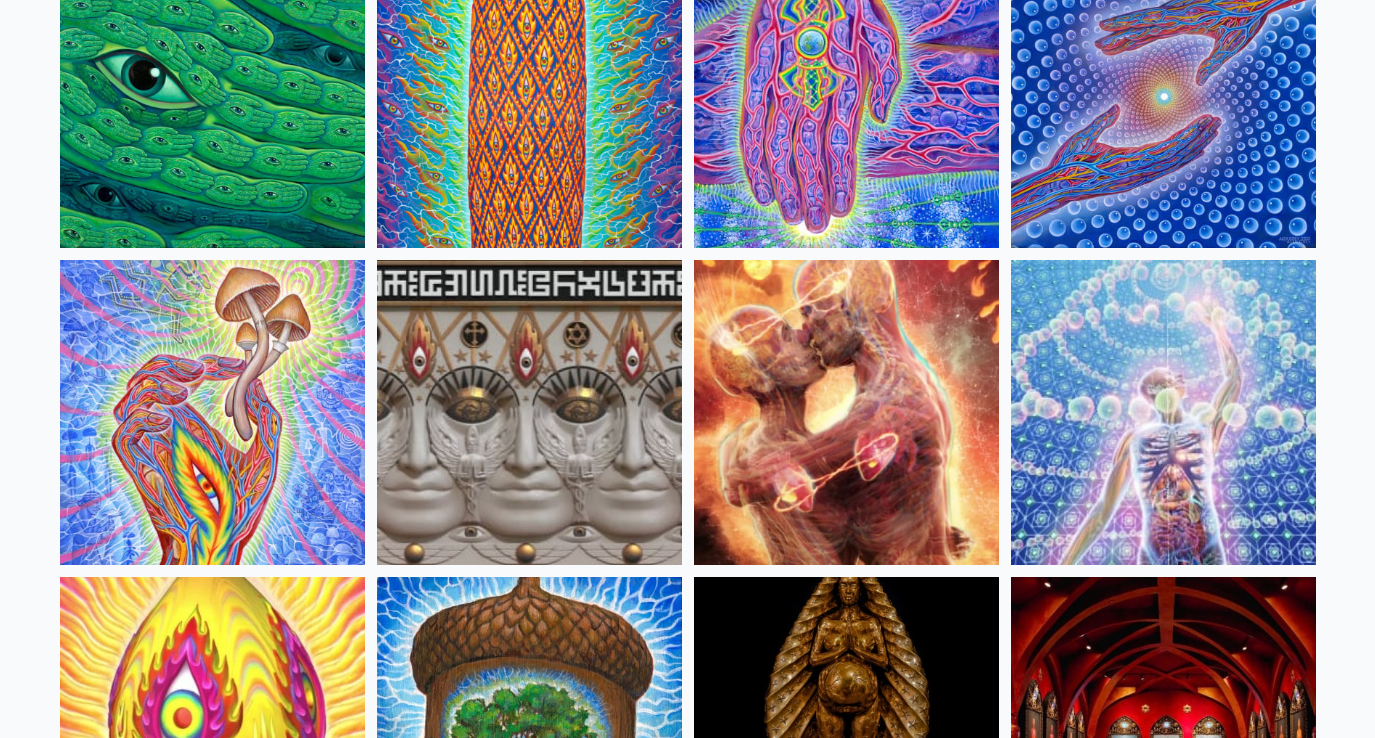 scroll, scrollTop: 284, scrollLeft: 0, axis: vertical 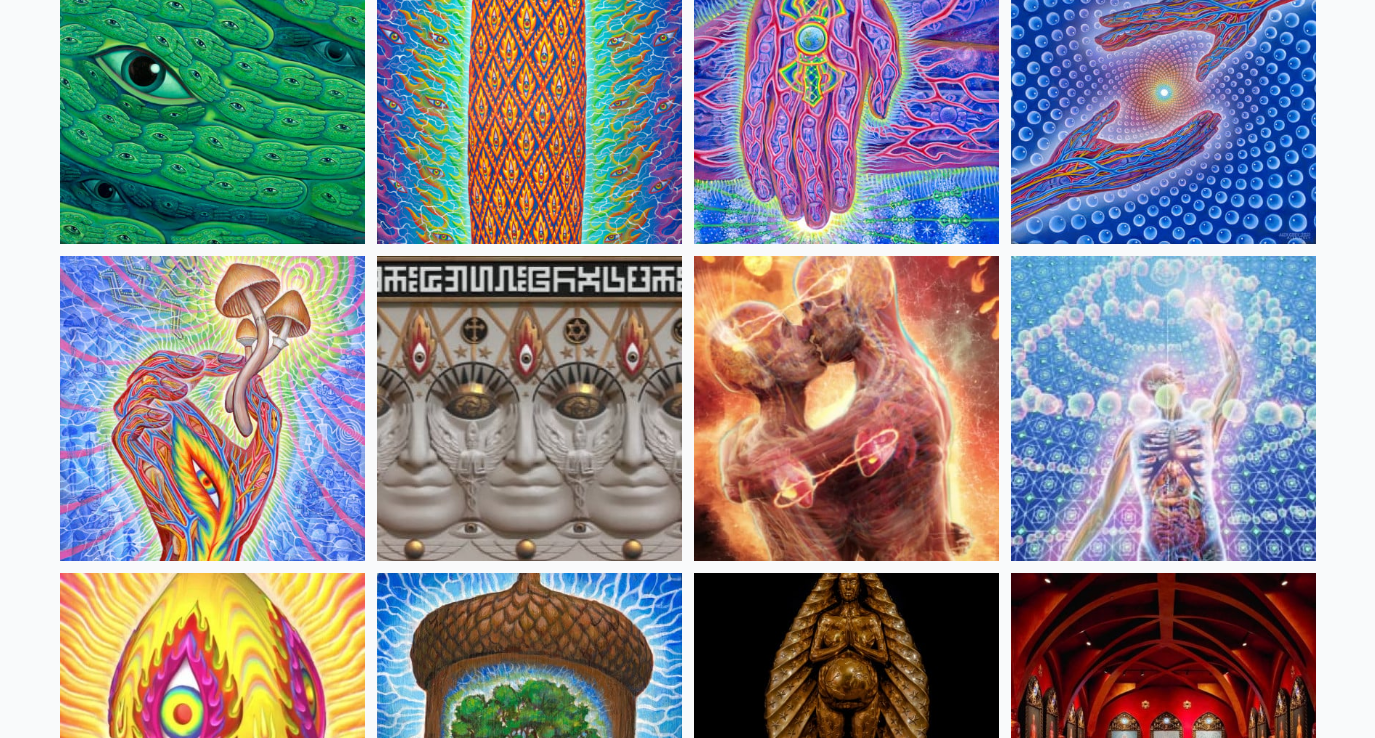 click at bounding box center (212, 408) 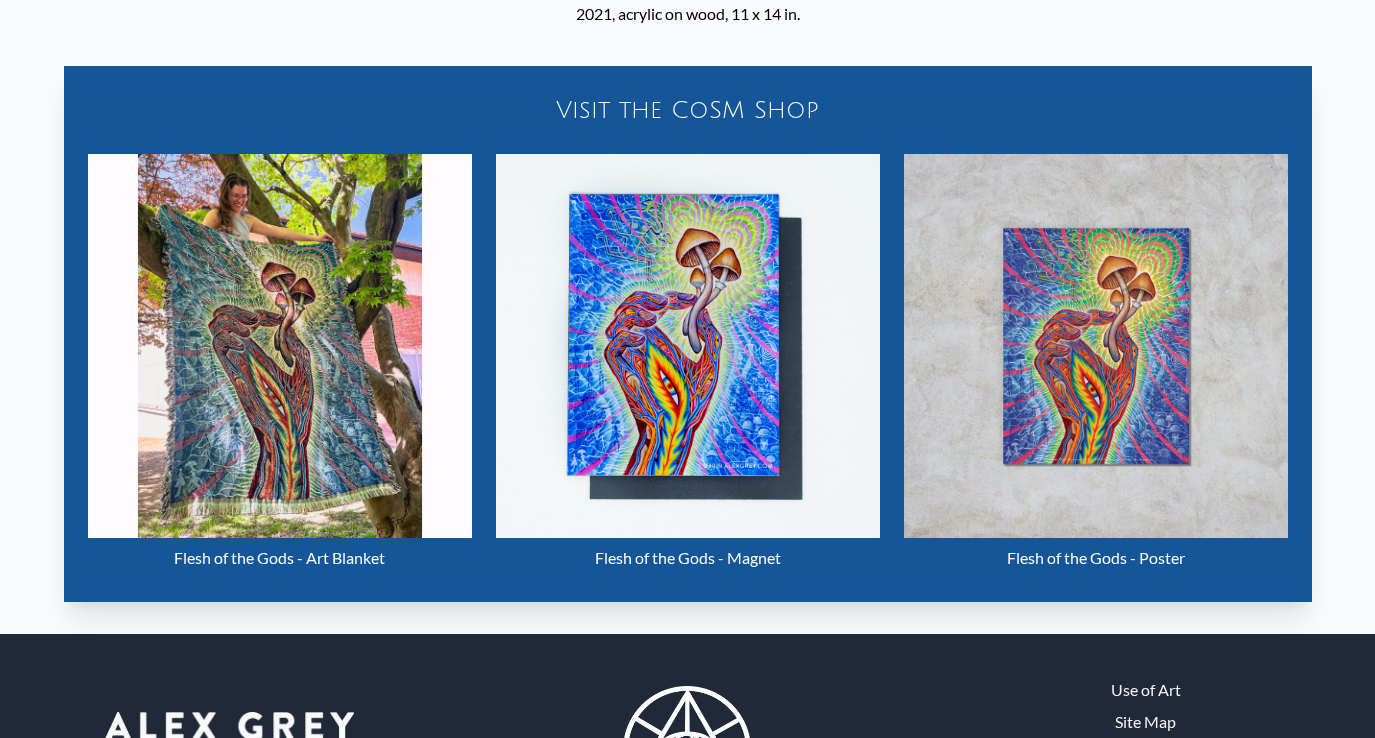 scroll, scrollTop: 897, scrollLeft: 0, axis: vertical 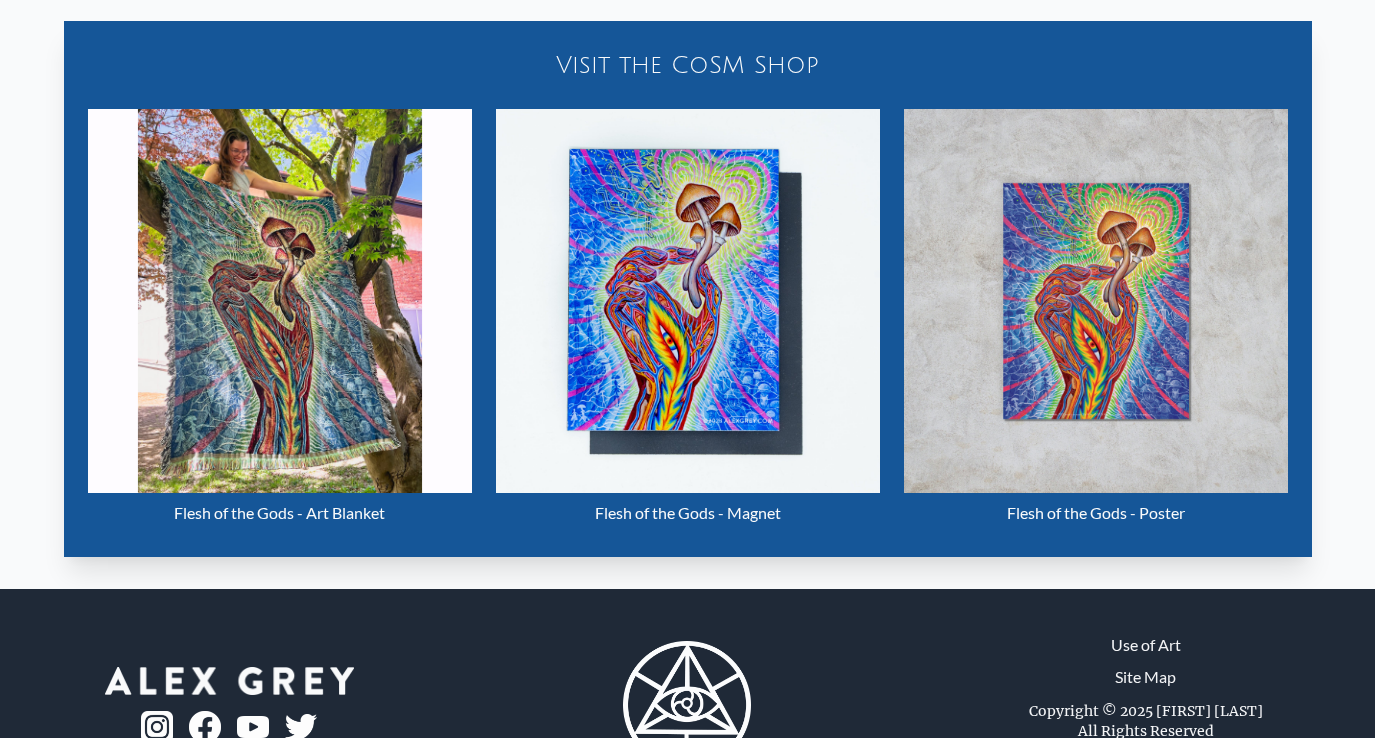 click at bounding box center [280, 301] 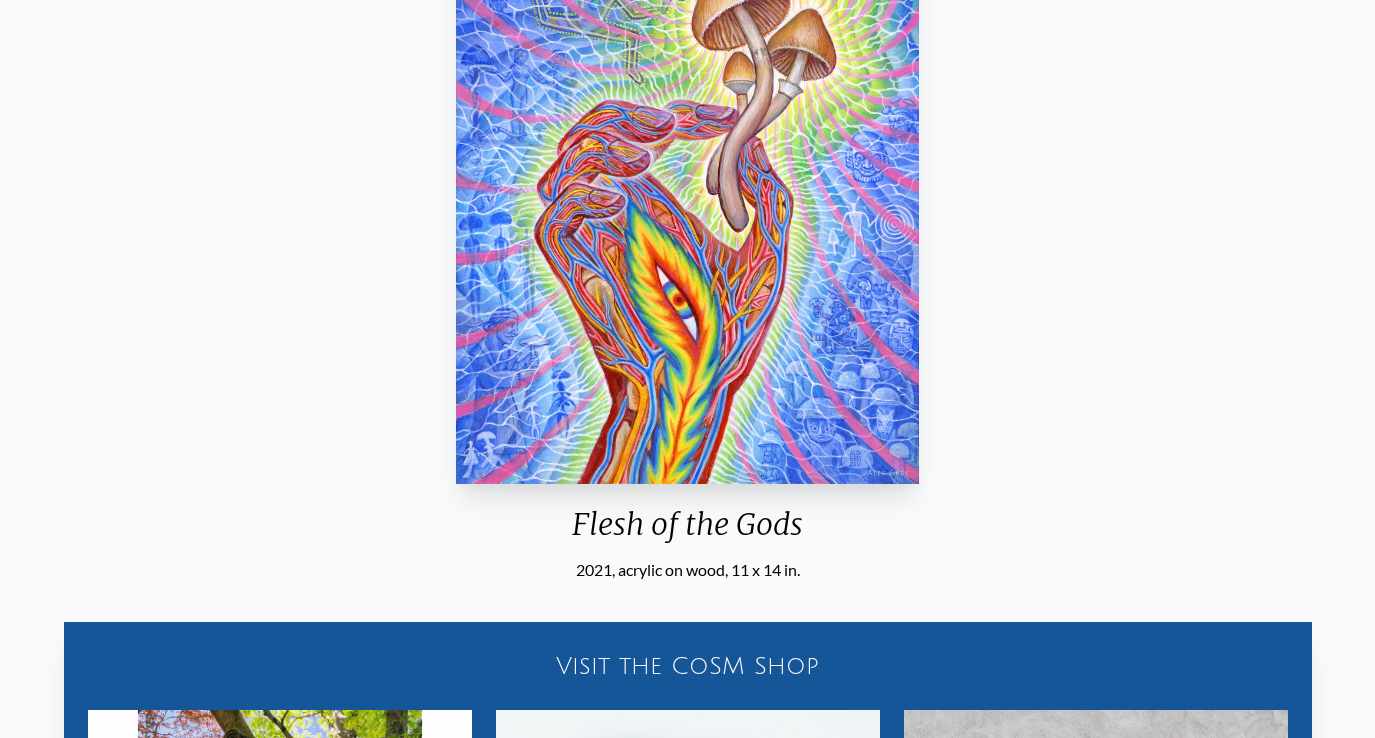 scroll, scrollTop: 0, scrollLeft: 0, axis: both 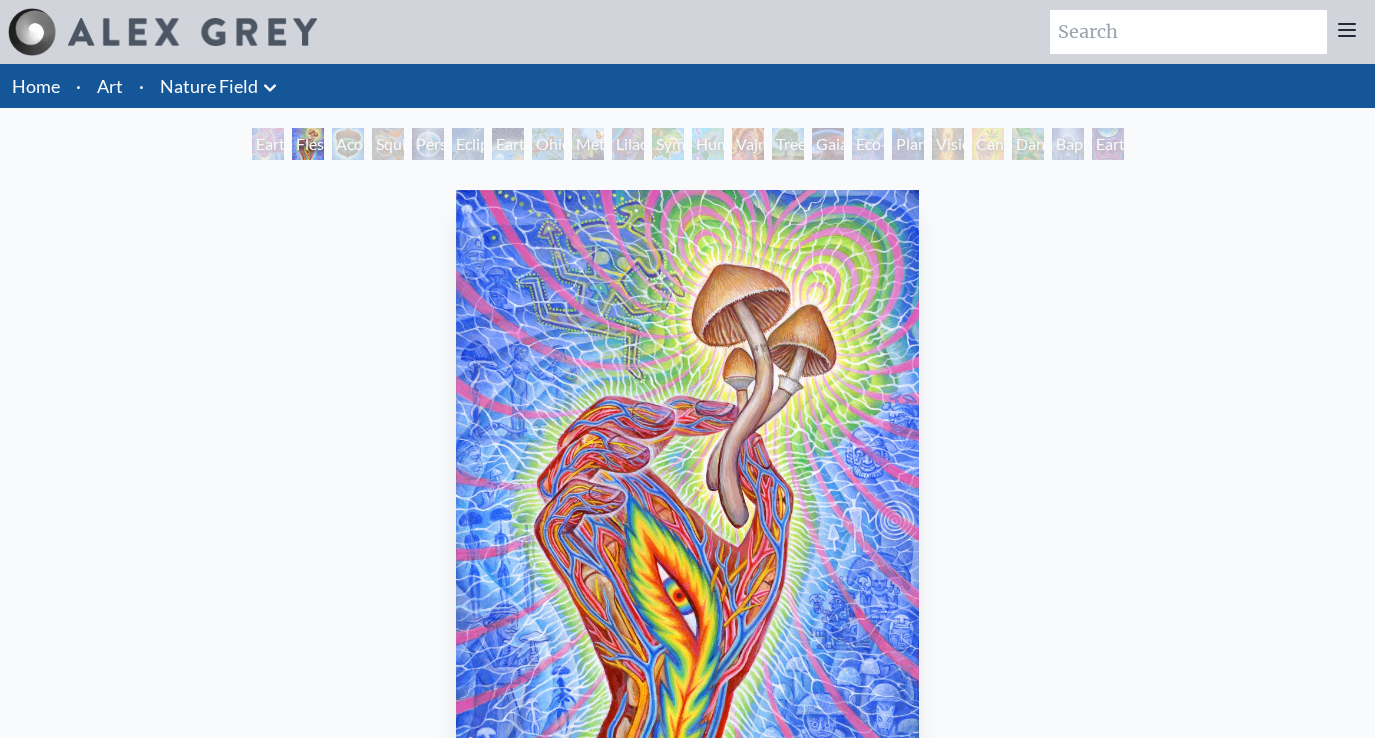 click on "Art" at bounding box center [110, 86] 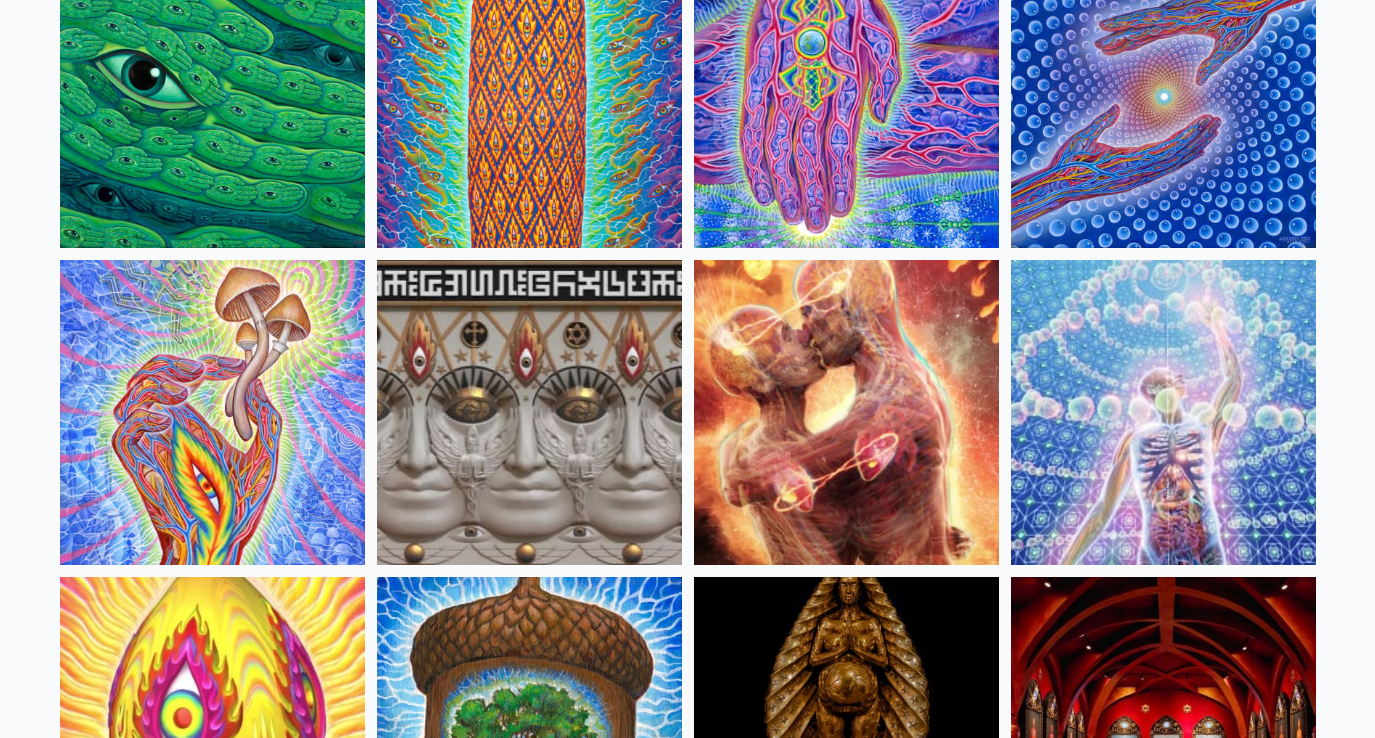 scroll, scrollTop: 283, scrollLeft: 0, axis: vertical 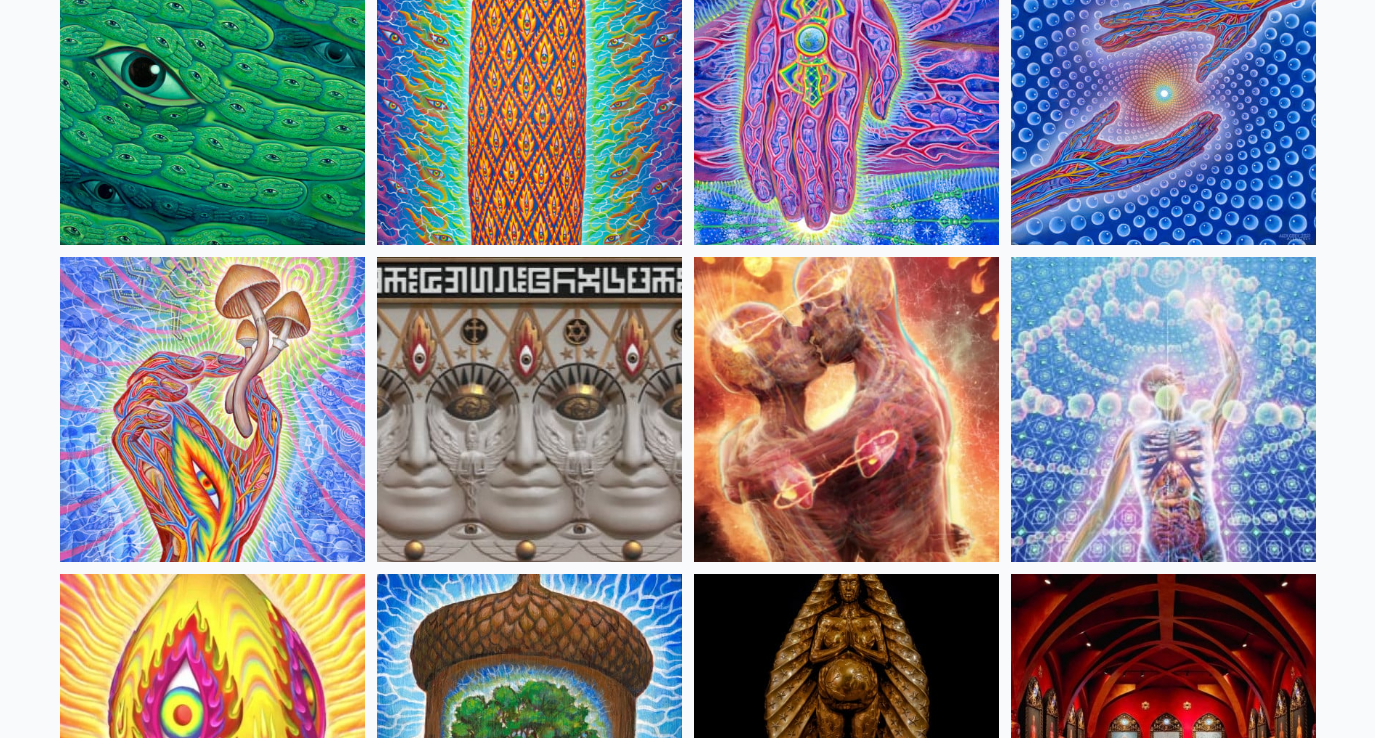 click at bounding box center (529, 409) 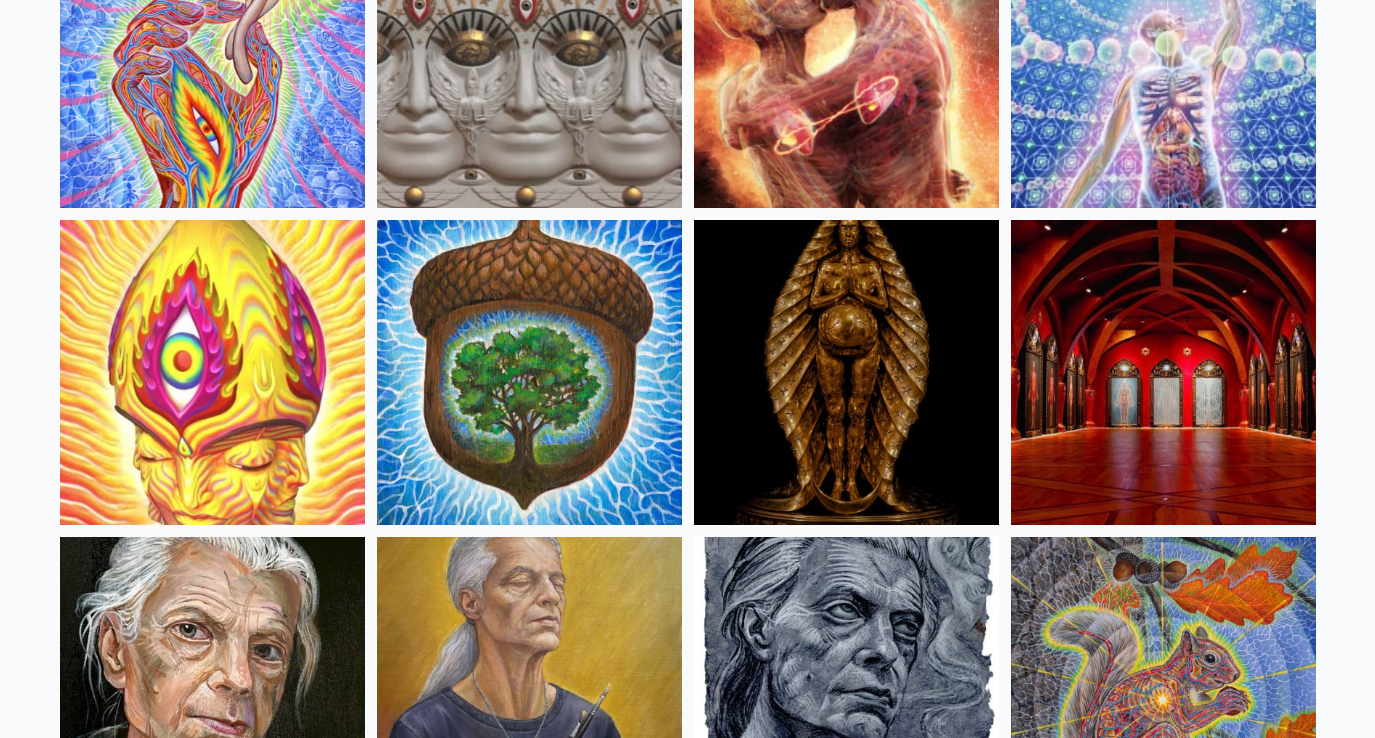 scroll, scrollTop: 0, scrollLeft: 0, axis: both 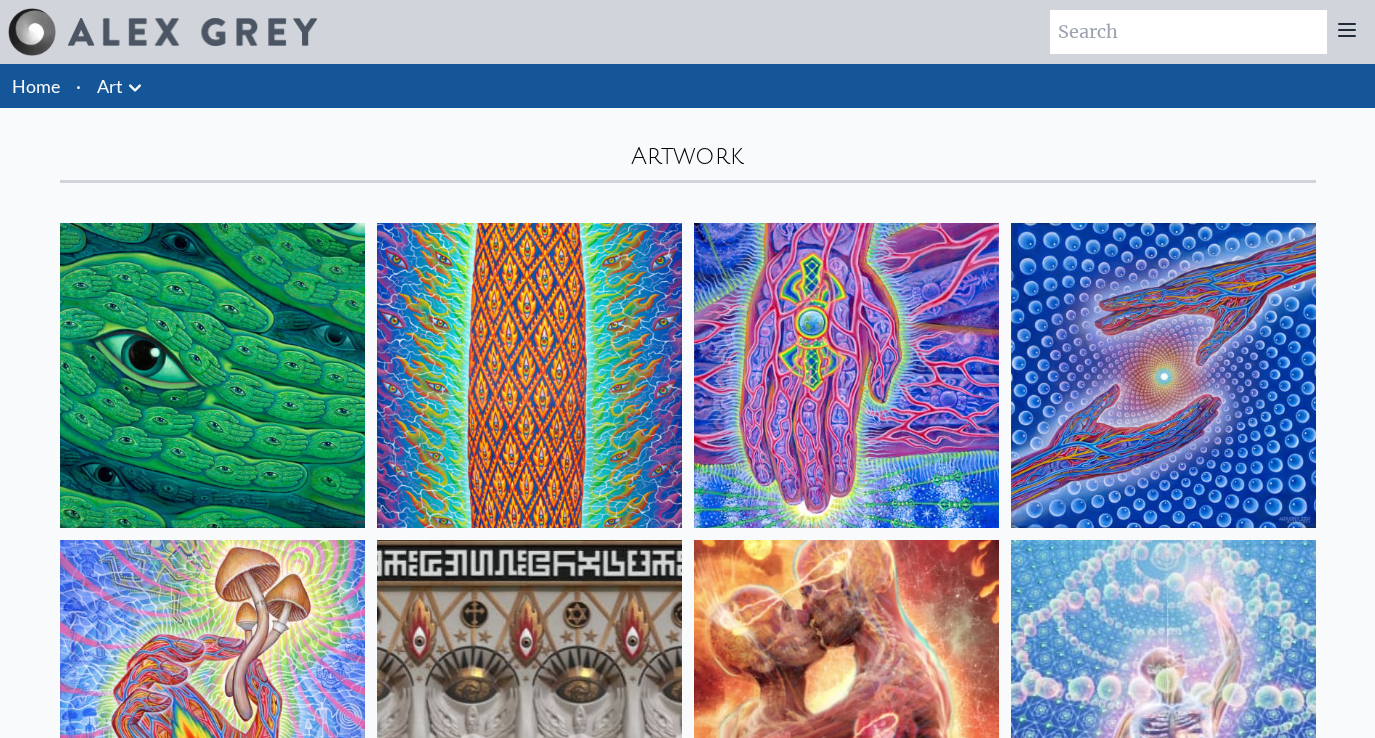 click 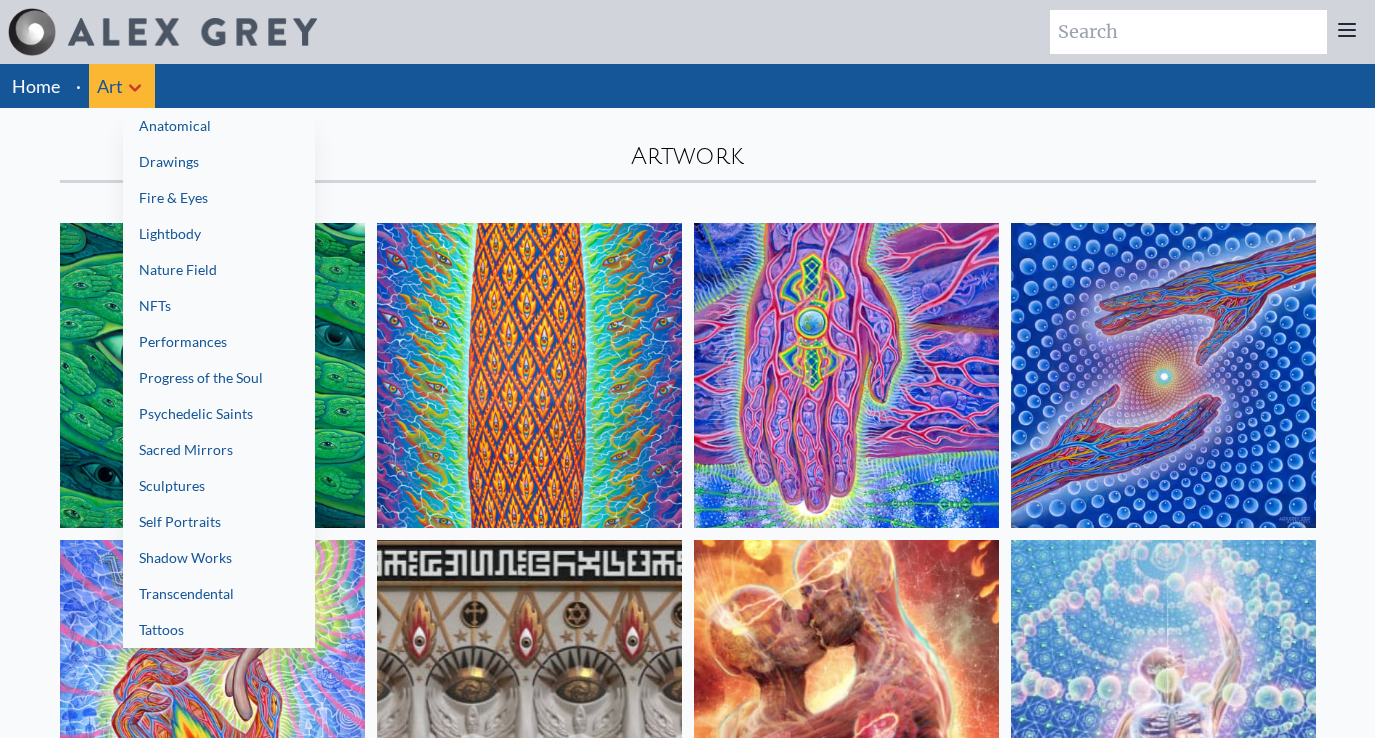 click on "Nature Field" at bounding box center [219, 270] 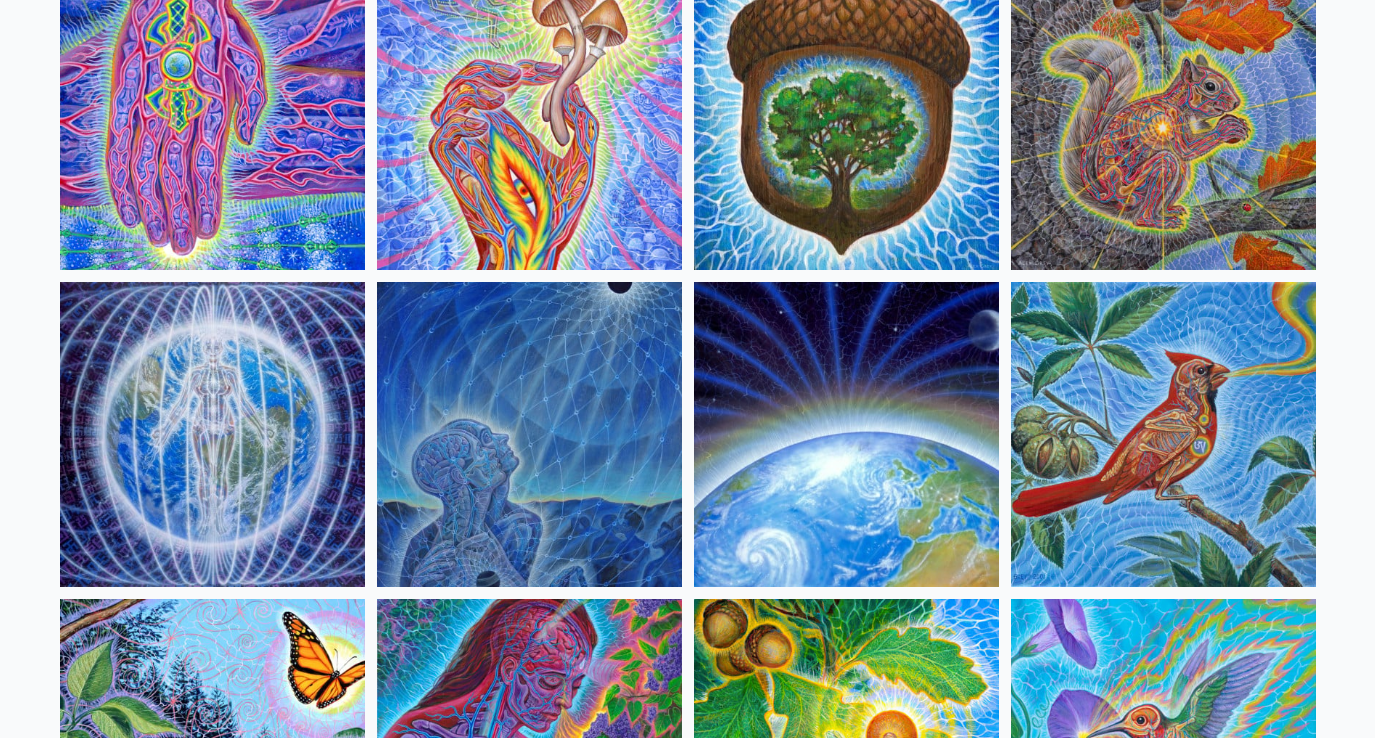 scroll, scrollTop: 0, scrollLeft: 0, axis: both 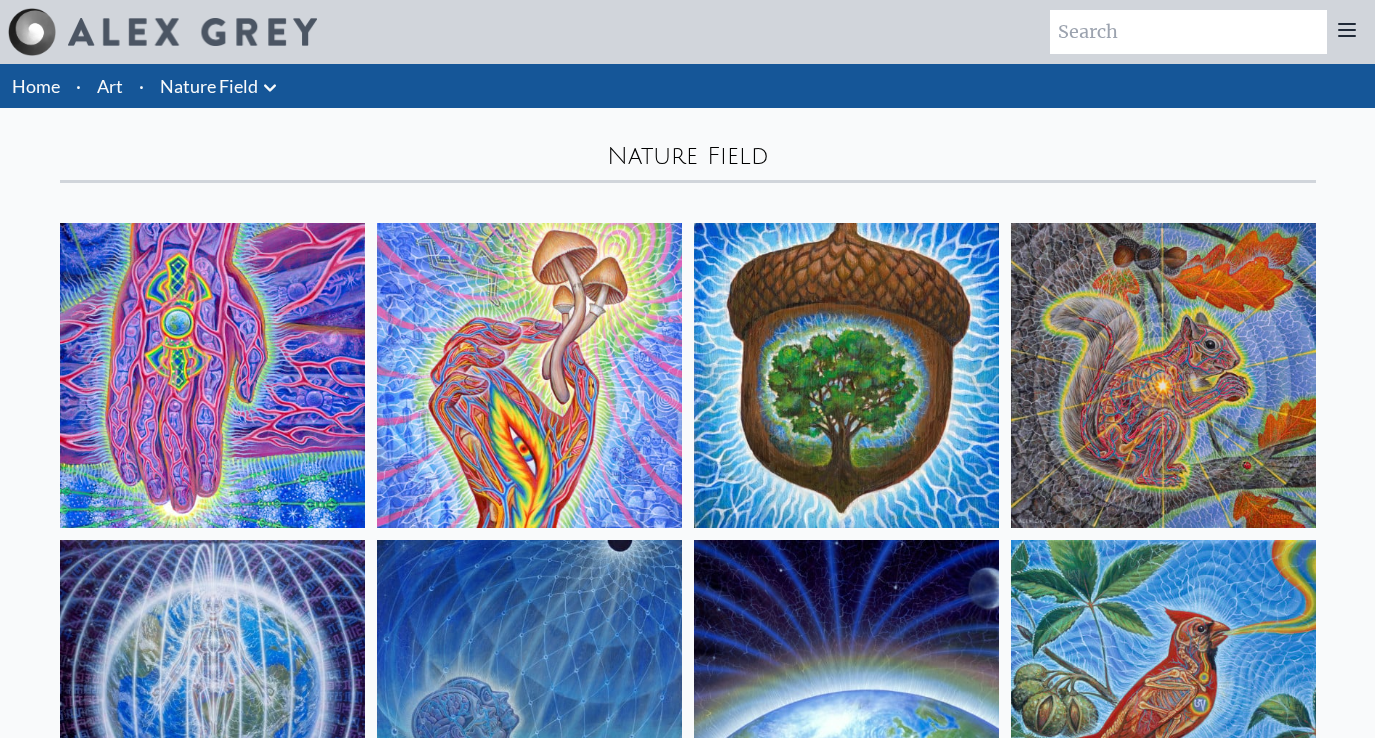click 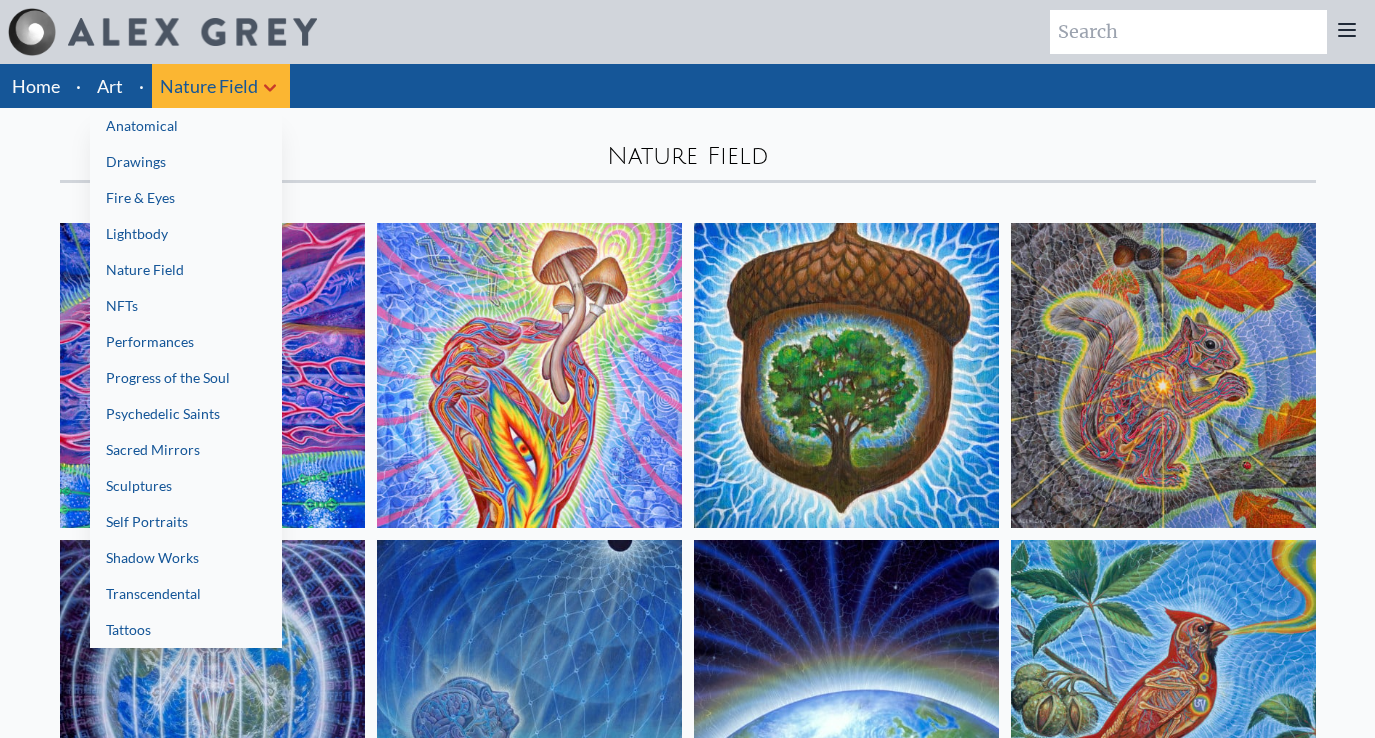 click on "Psychedelic Saints" at bounding box center [186, 414] 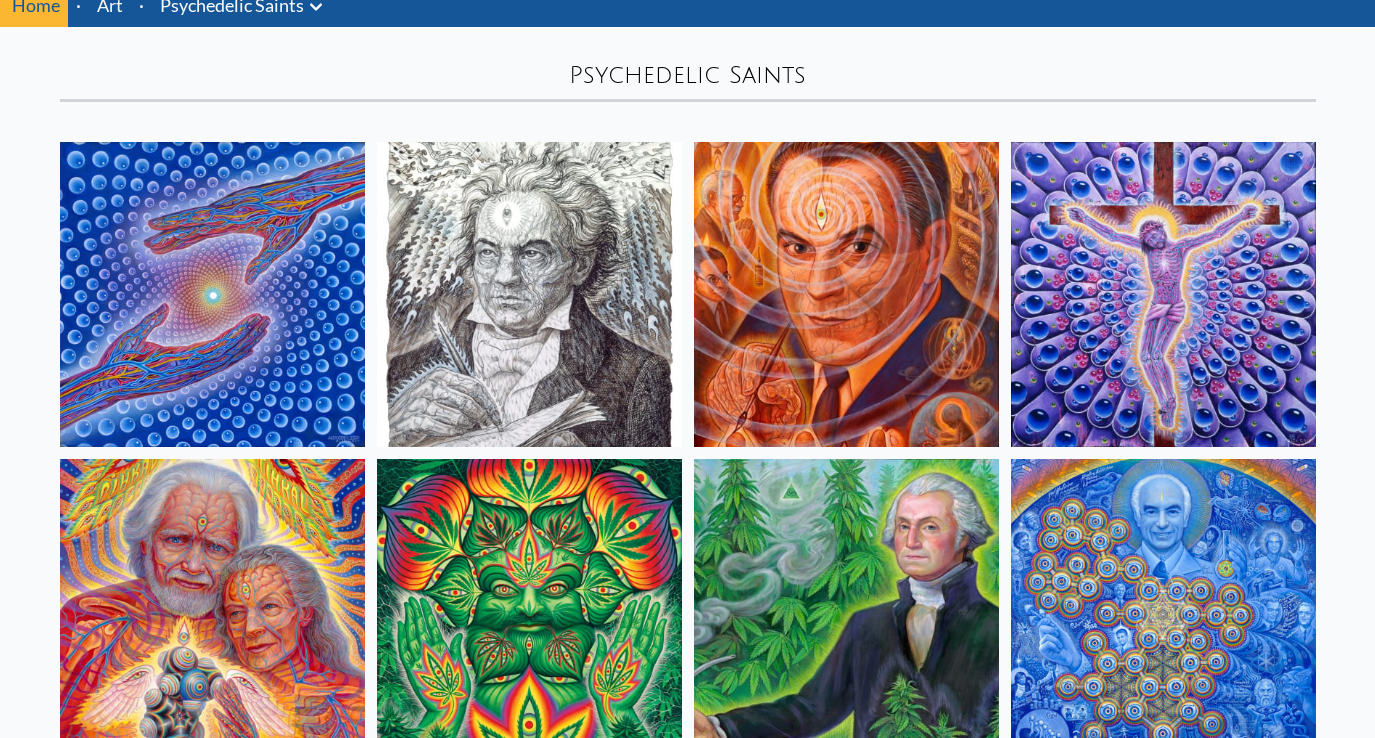 scroll, scrollTop: 0, scrollLeft: 0, axis: both 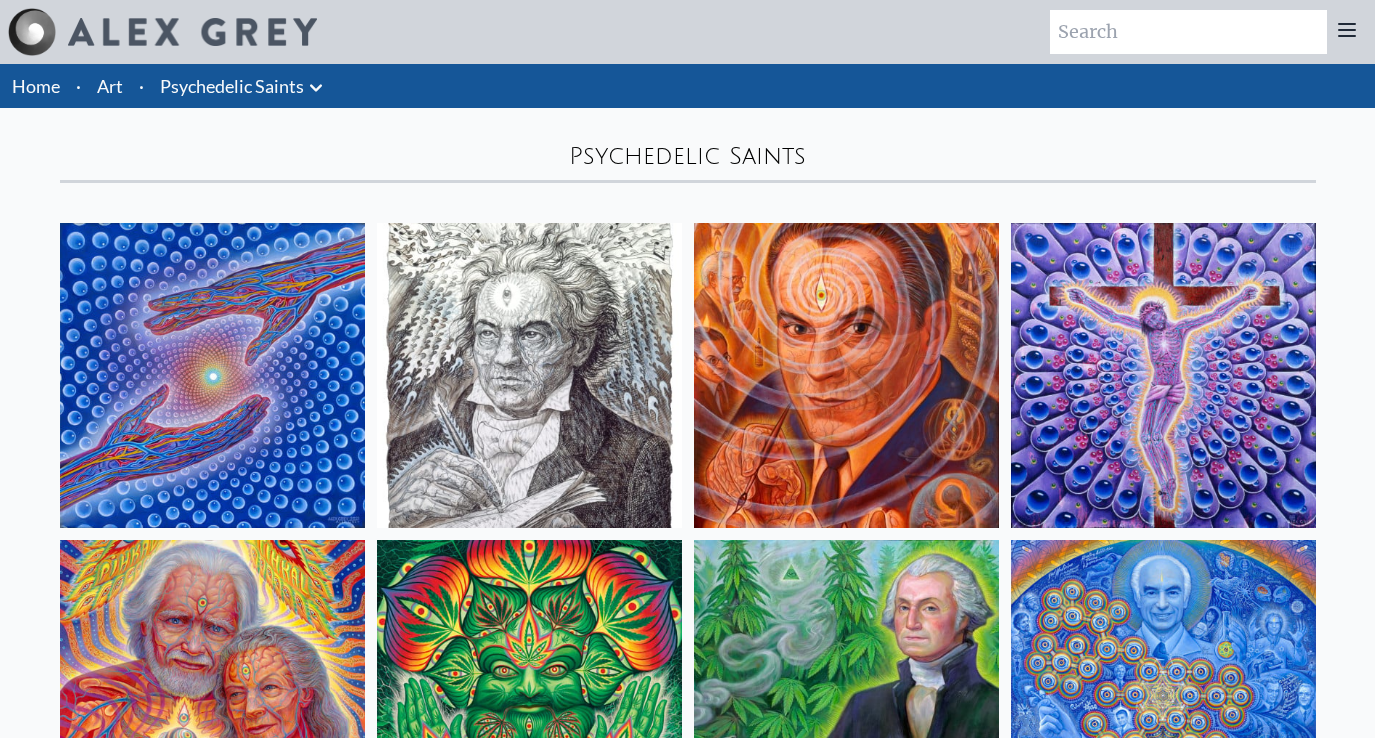 click 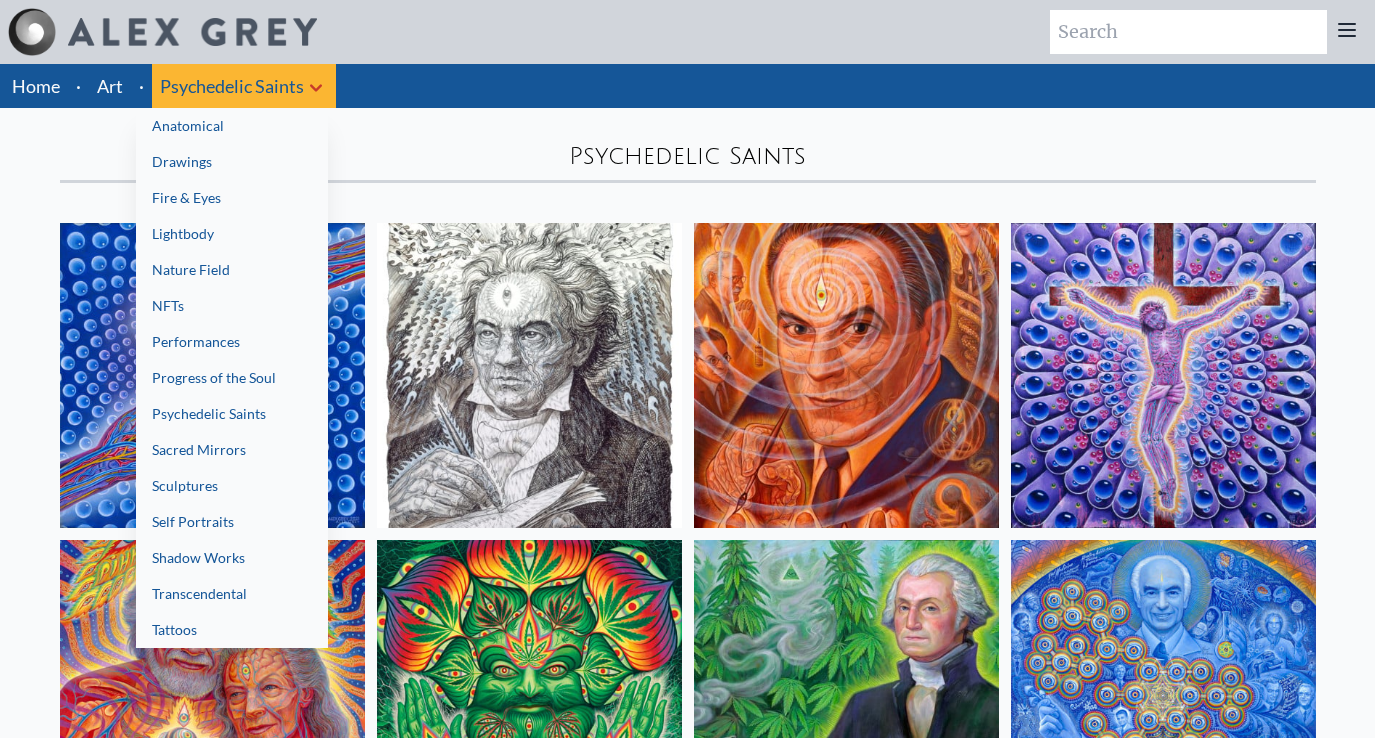 click on "Shadow Works" at bounding box center [232, 558] 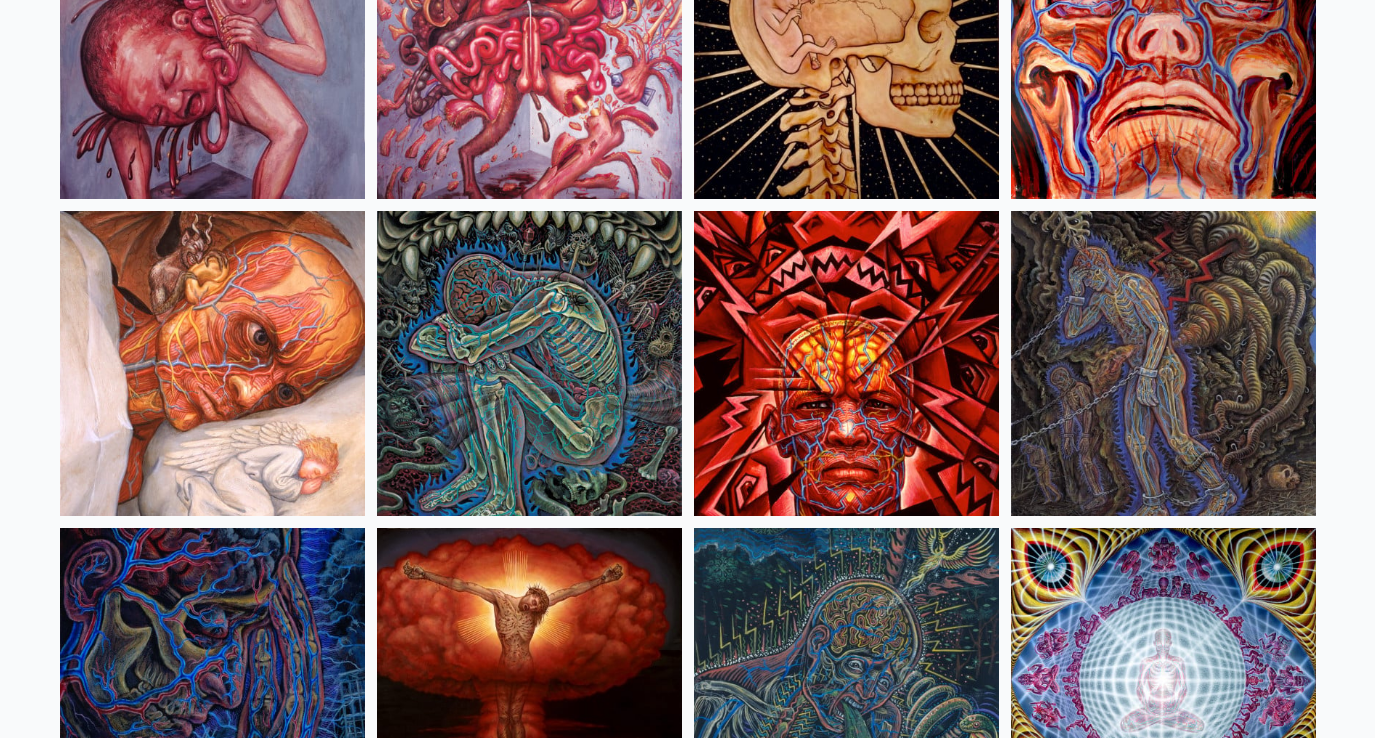 scroll, scrollTop: 301, scrollLeft: 0, axis: vertical 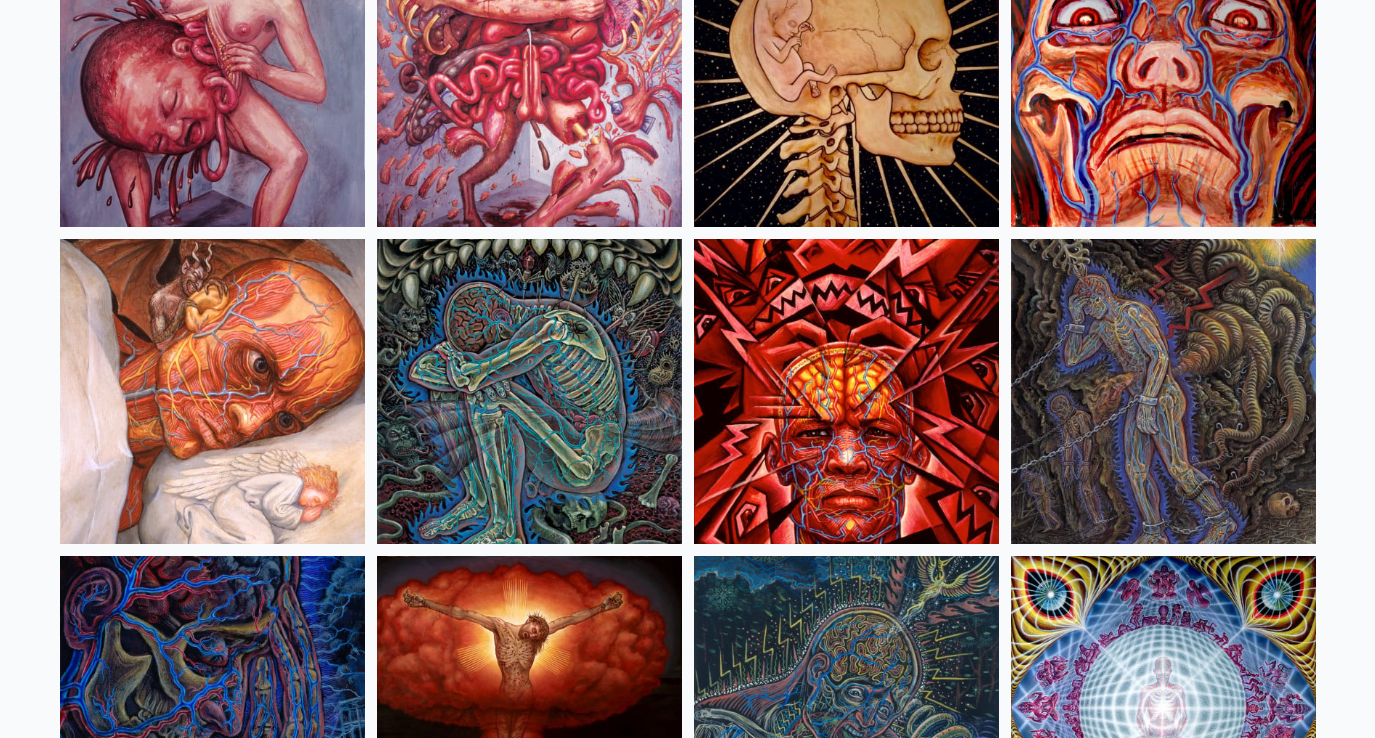 click at bounding box center [1163, 391] 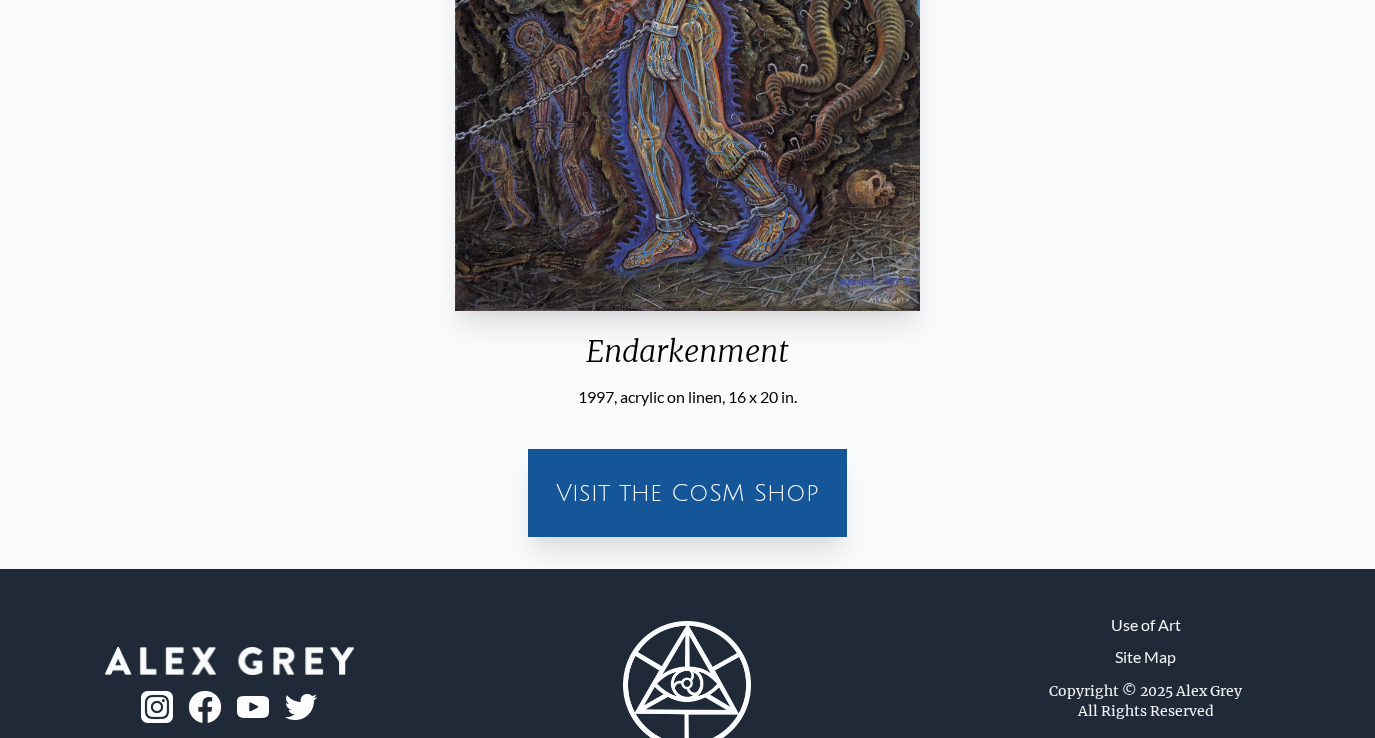 scroll, scrollTop: 471, scrollLeft: 0, axis: vertical 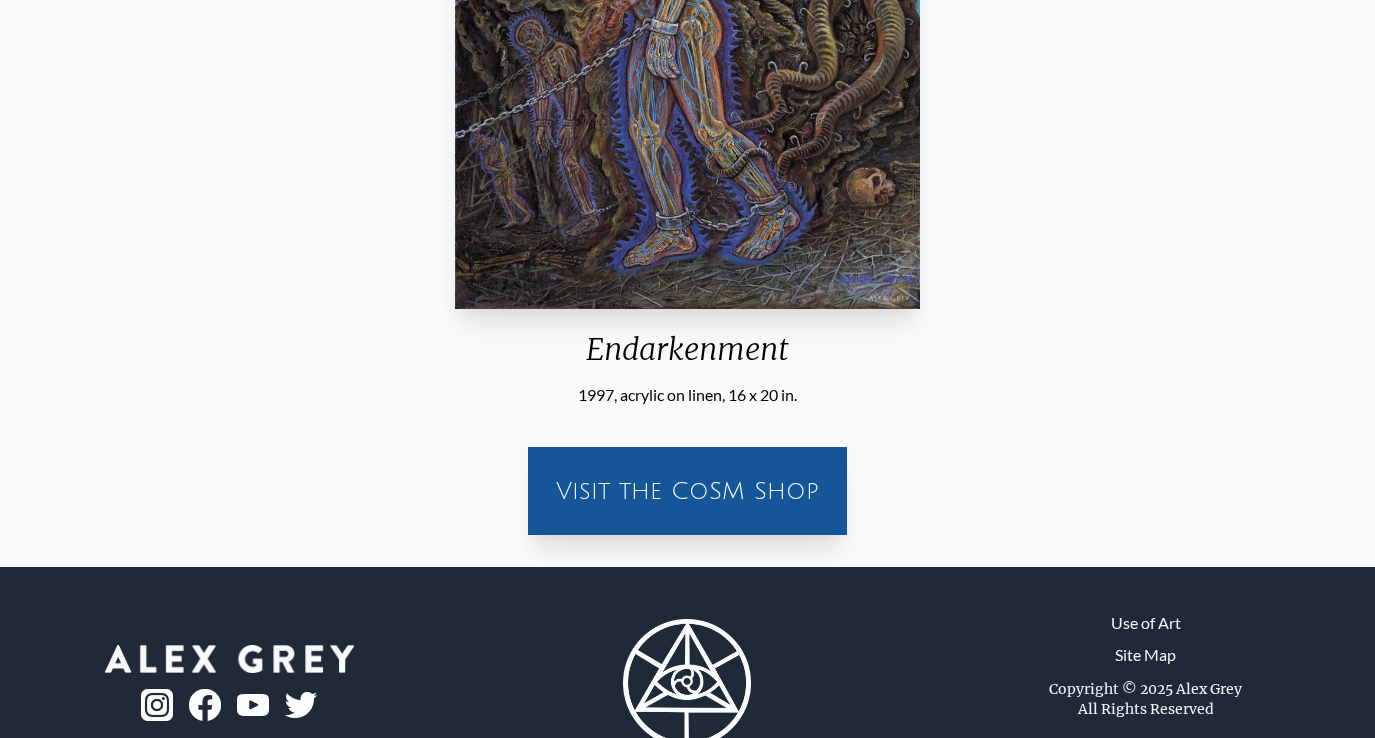 click on "Visit the CoSM Shop" at bounding box center (687, 491) 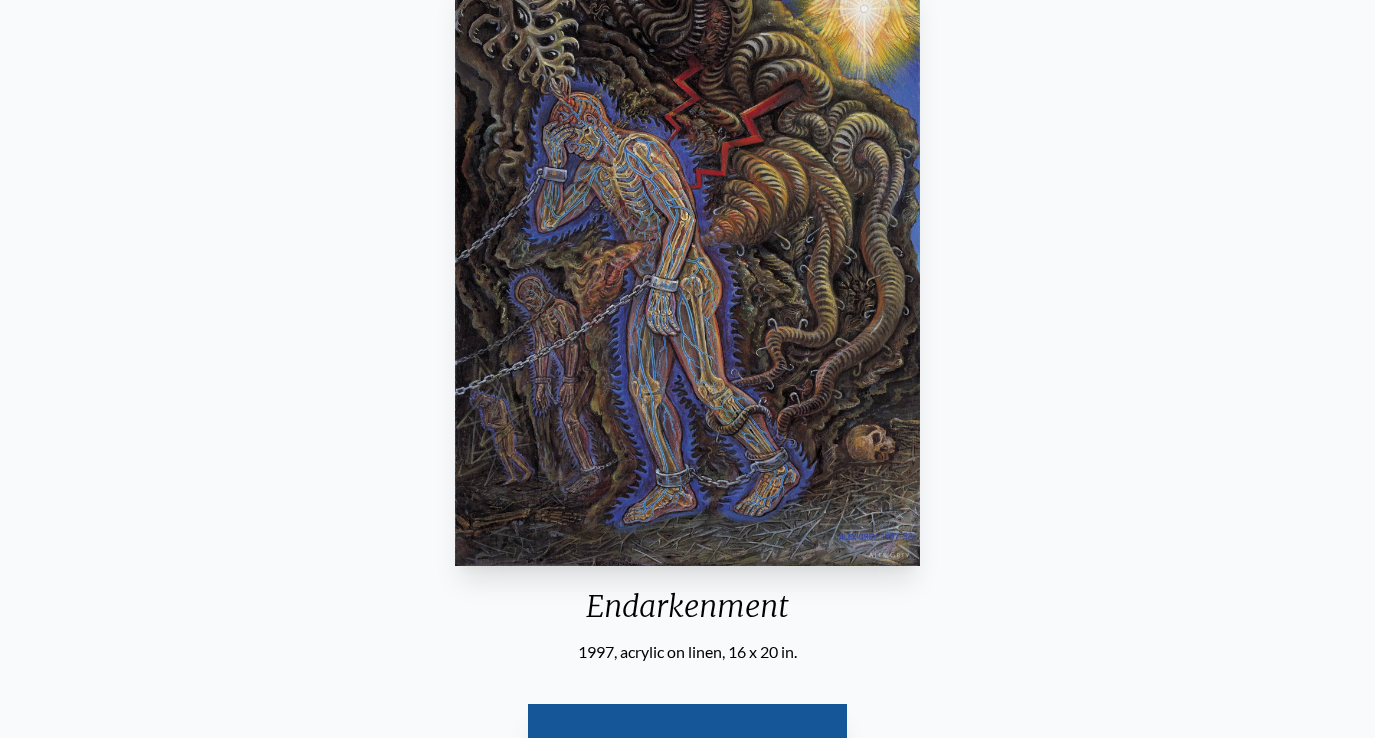 scroll, scrollTop: 0, scrollLeft: 0, axis: both 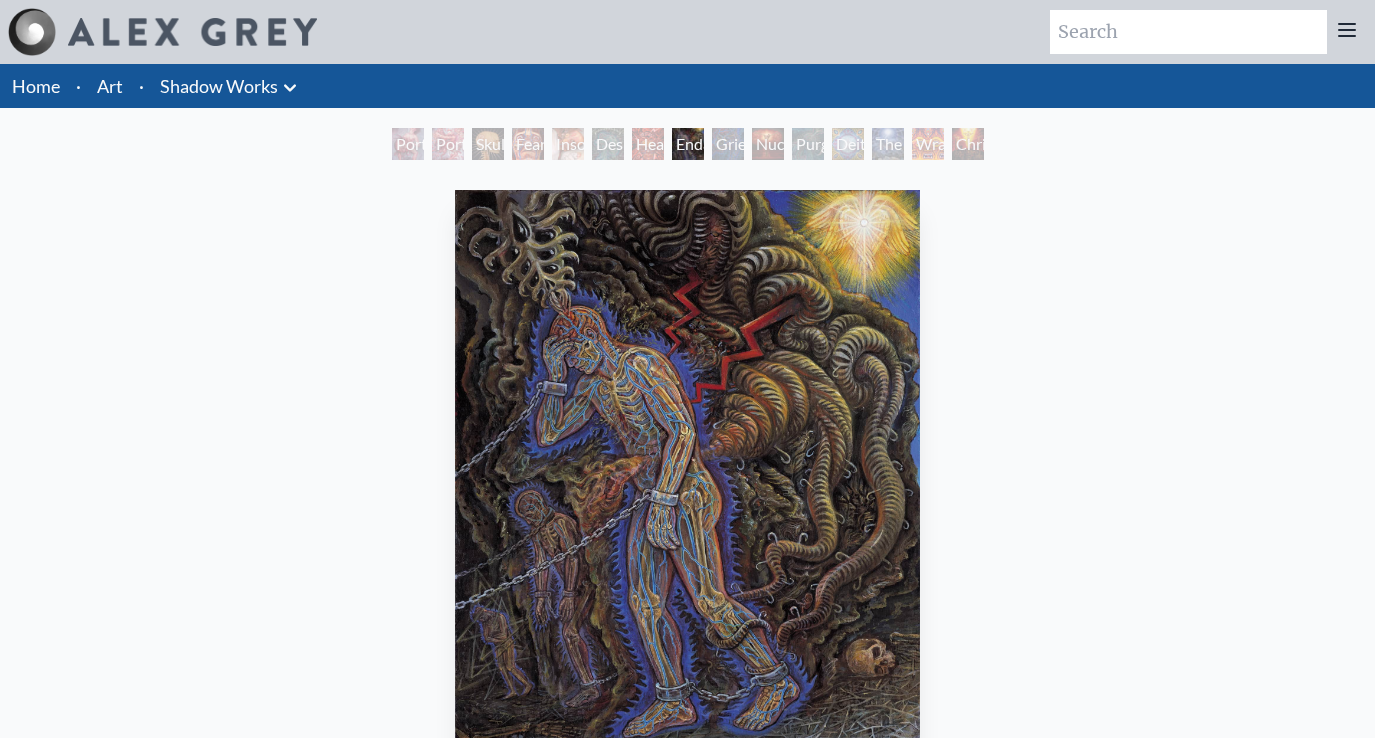 click on "Home" at bounding box center (36, 86) 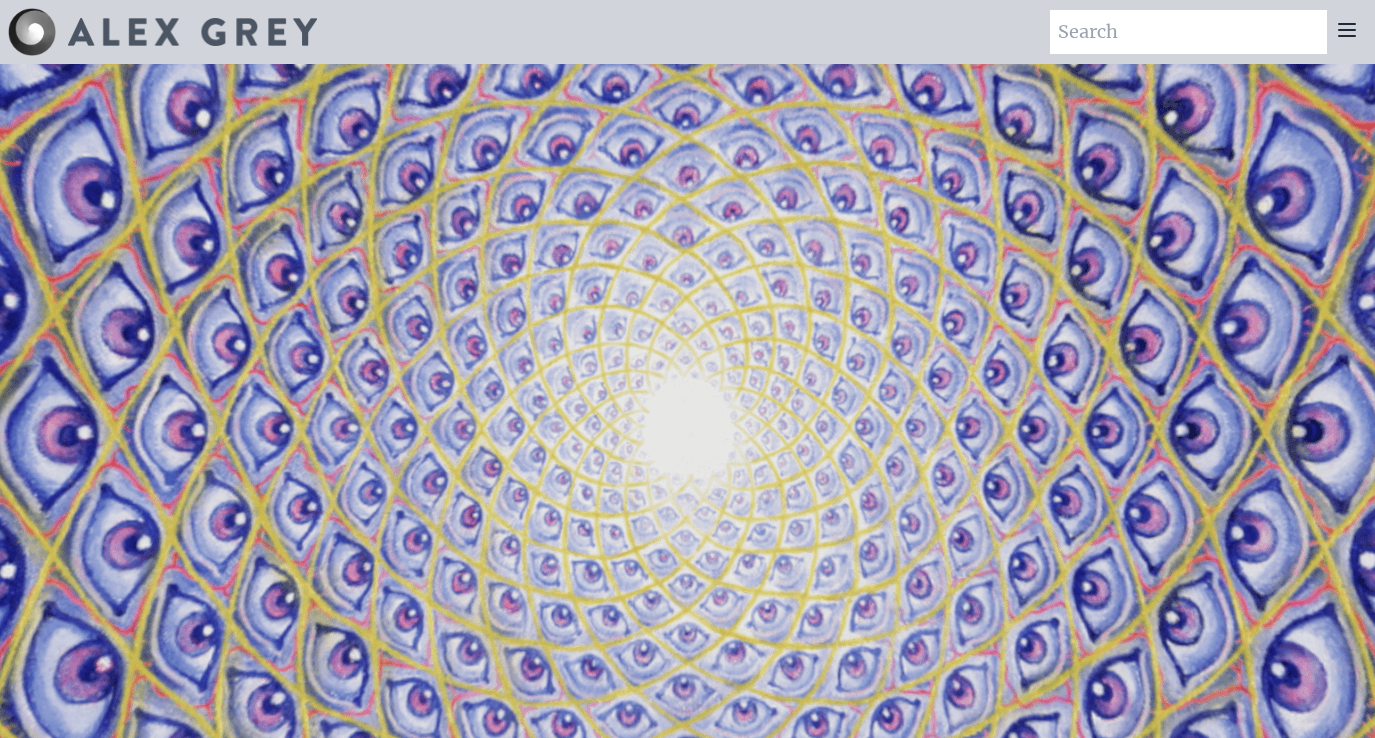 scroll, scrollTop: 0, scrollLeft: 0, axis: both 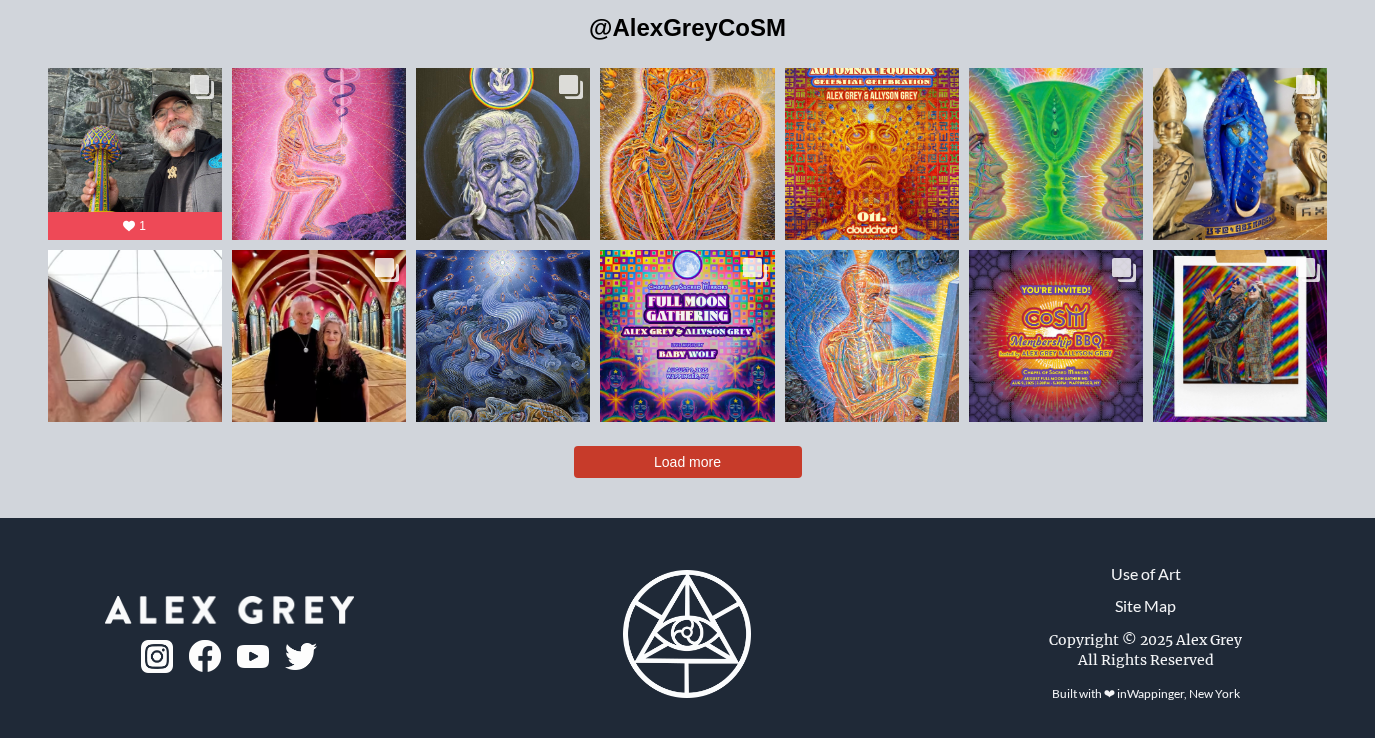 click on "Load more" at bounding box center (687, 462) 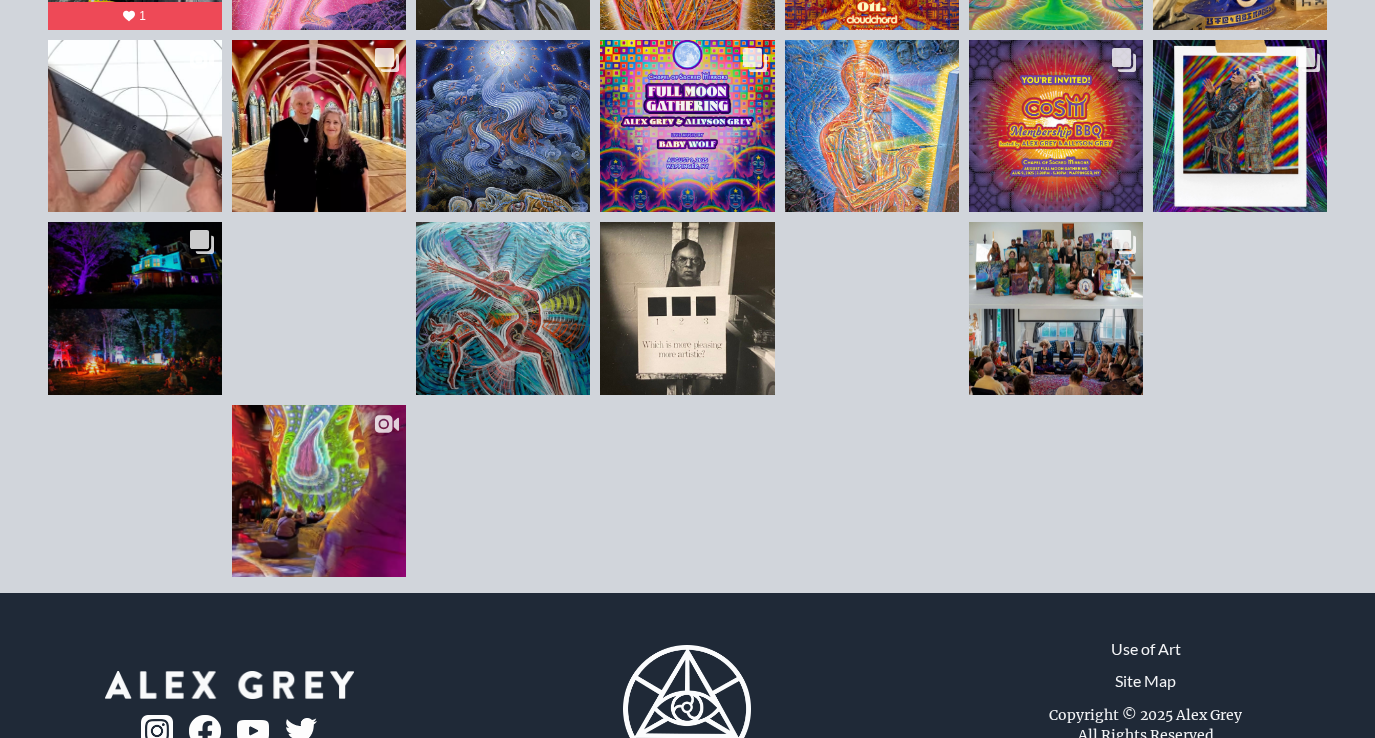 scroll, scrollTop: 4617, scrollLeft: 0, axis: vertical 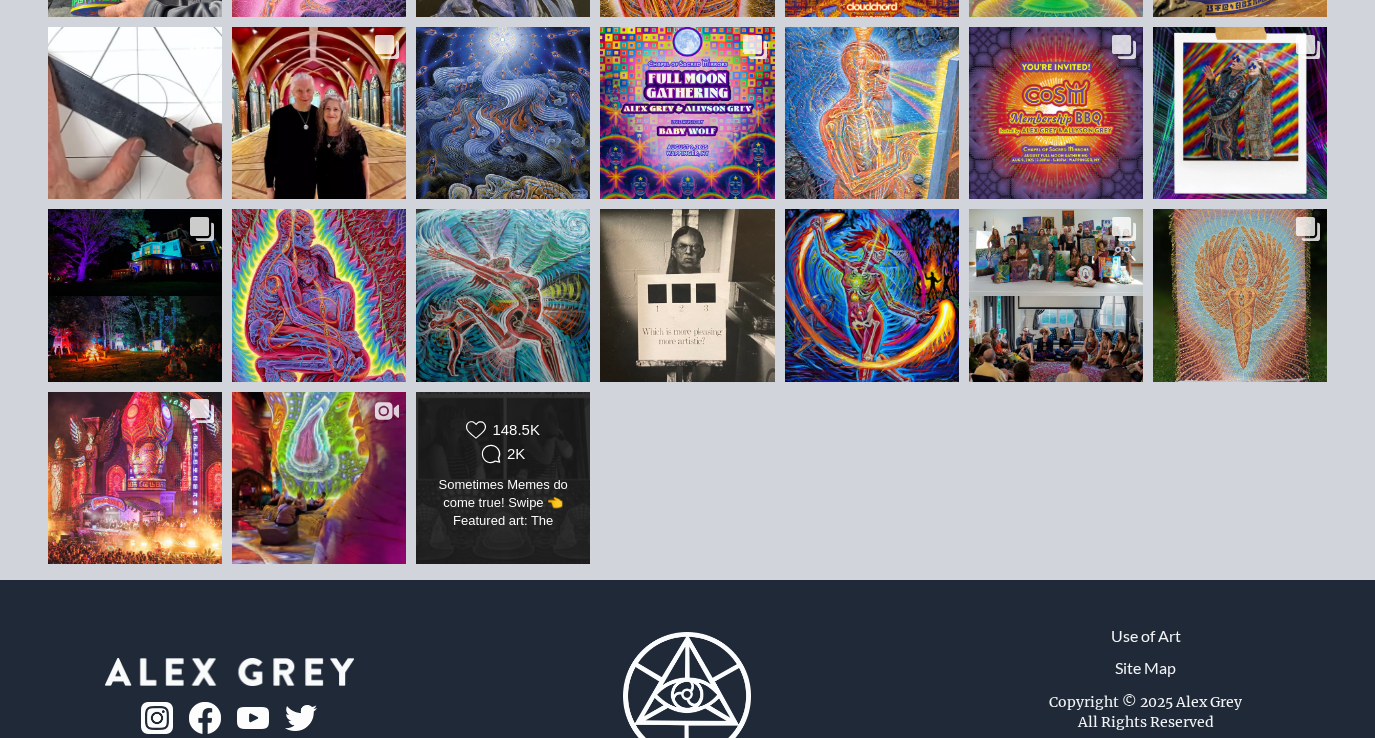 click on "Likes Count
148.5K
Comments Count
2K
Sometimes Memes do come true! Swipe 👈  Featured art: The Infinitizer by [ARTIST] and [ARTIST], animation [ARTIST], sound design [ARTIST], at [LOCATION], [BRAND] [CITY], [YEAR]. @ [USERNAME] @ [USERNAME] @ [USERNAME] @ [USERNAME] @ [USERNAME] @ [USERNAME]   Outstanding photography by [ARTIST] @ [USERNAME]   And Merry Memester unknown" at bounding box center (503, 478) 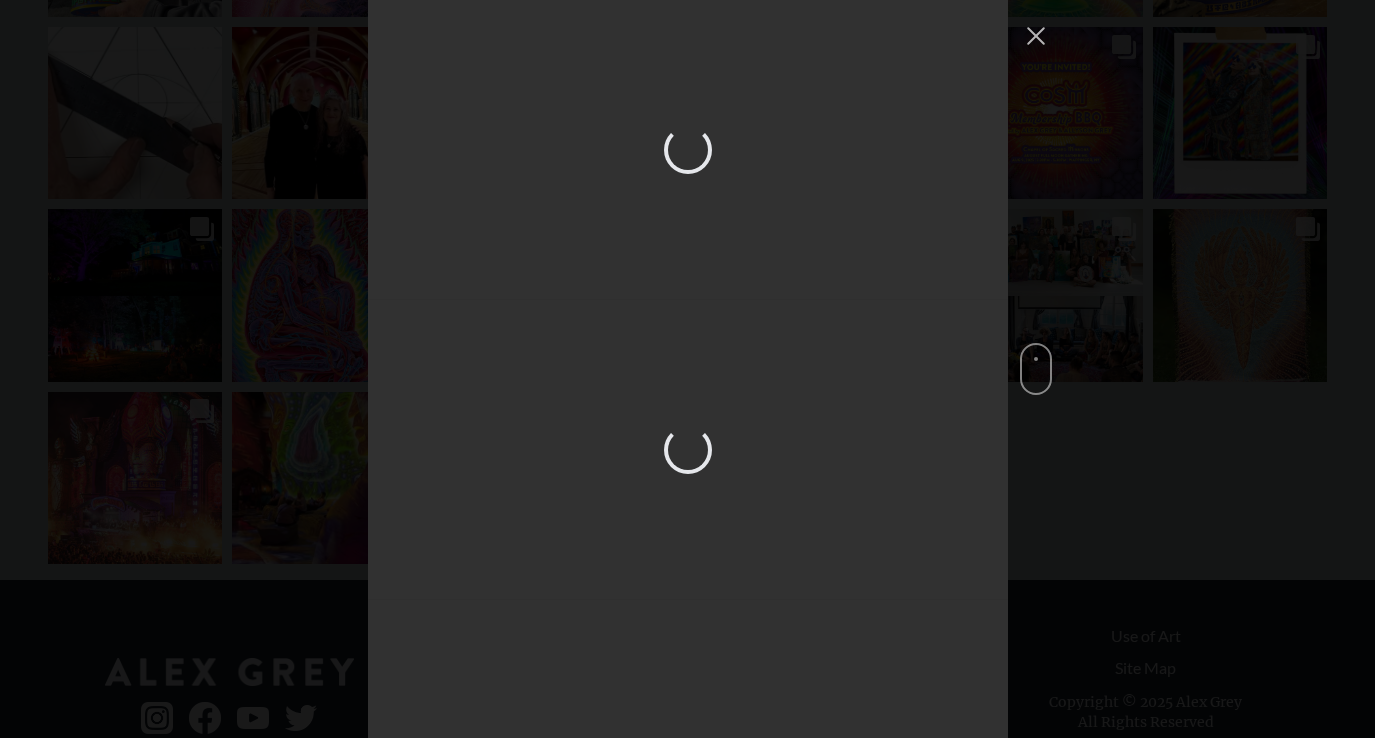 scroll, scrollTop: 9138, scrollLeft: 0, axis: vertical 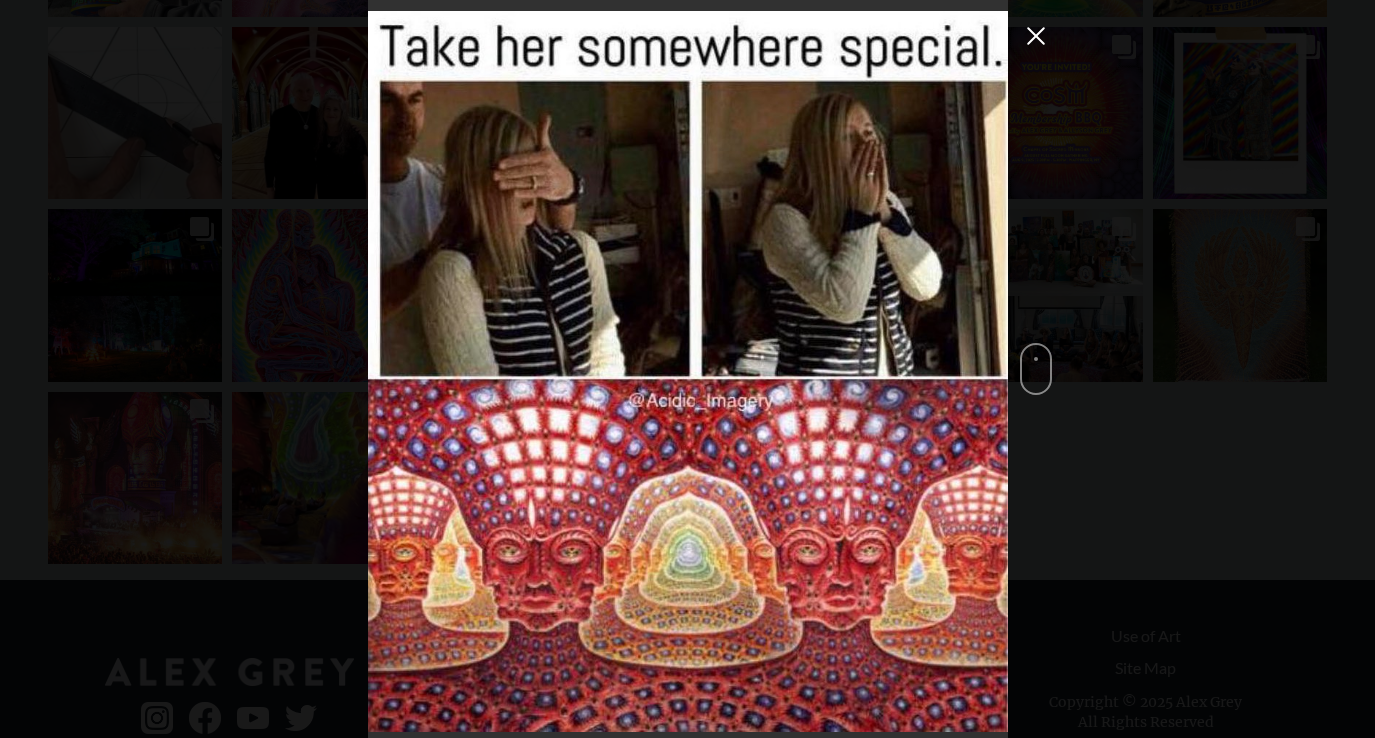 click at bounding box center [1036, 36] 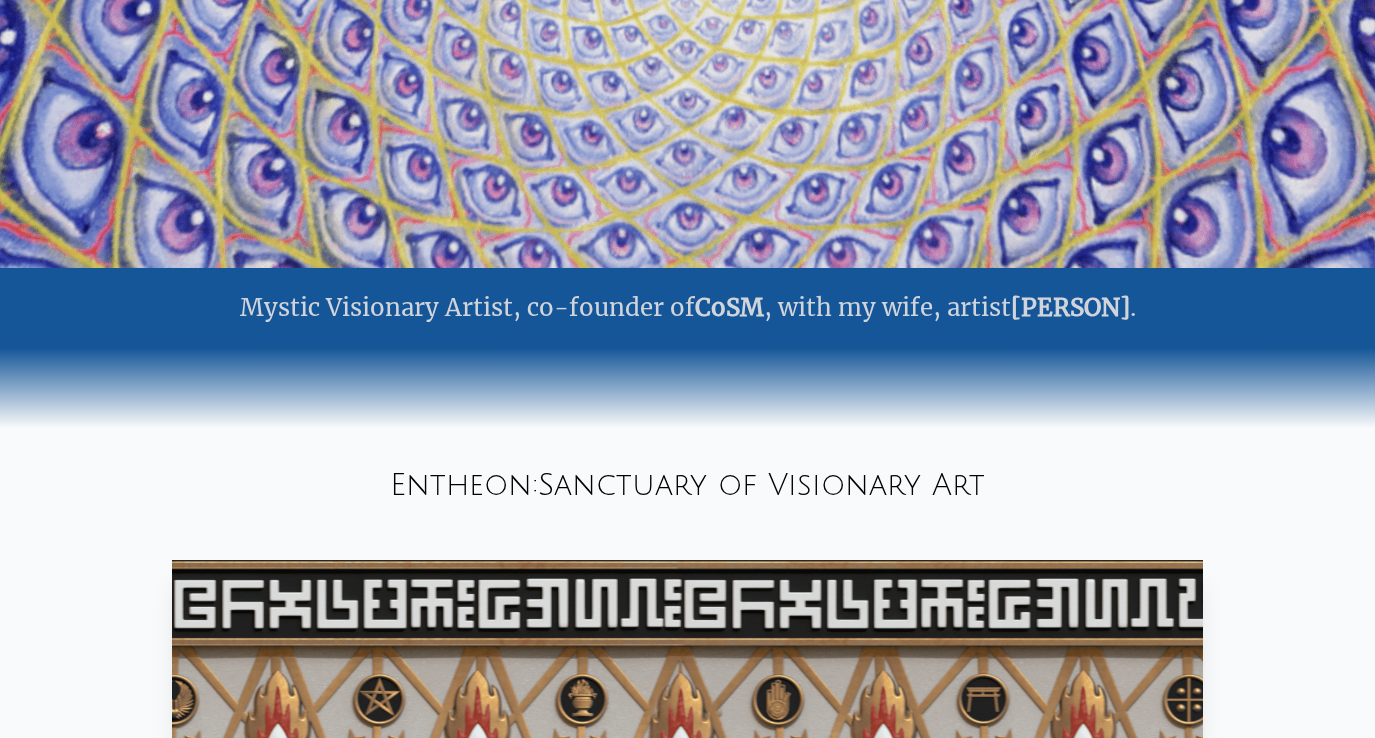 scroll, scrollTop: 0, scrollLeft: 0, axis: both 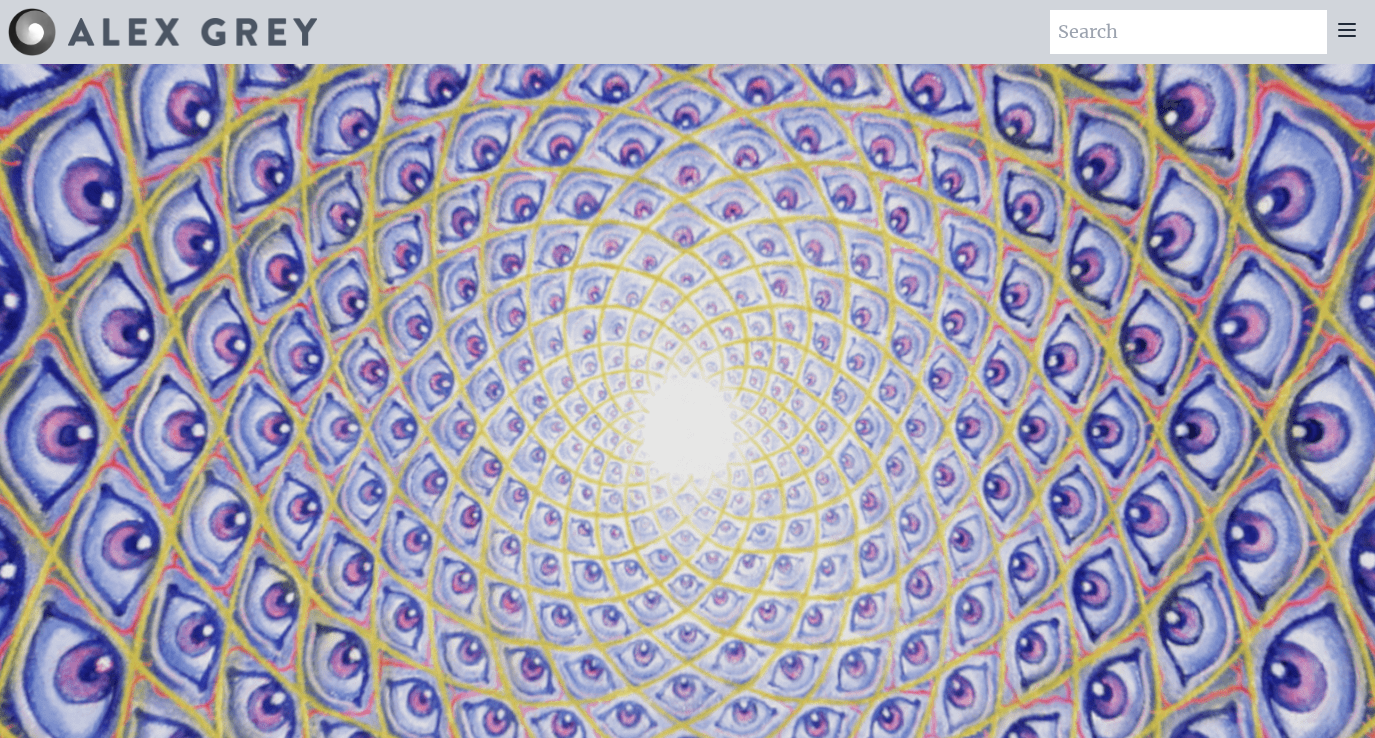 click at bounding box center (32, 32) 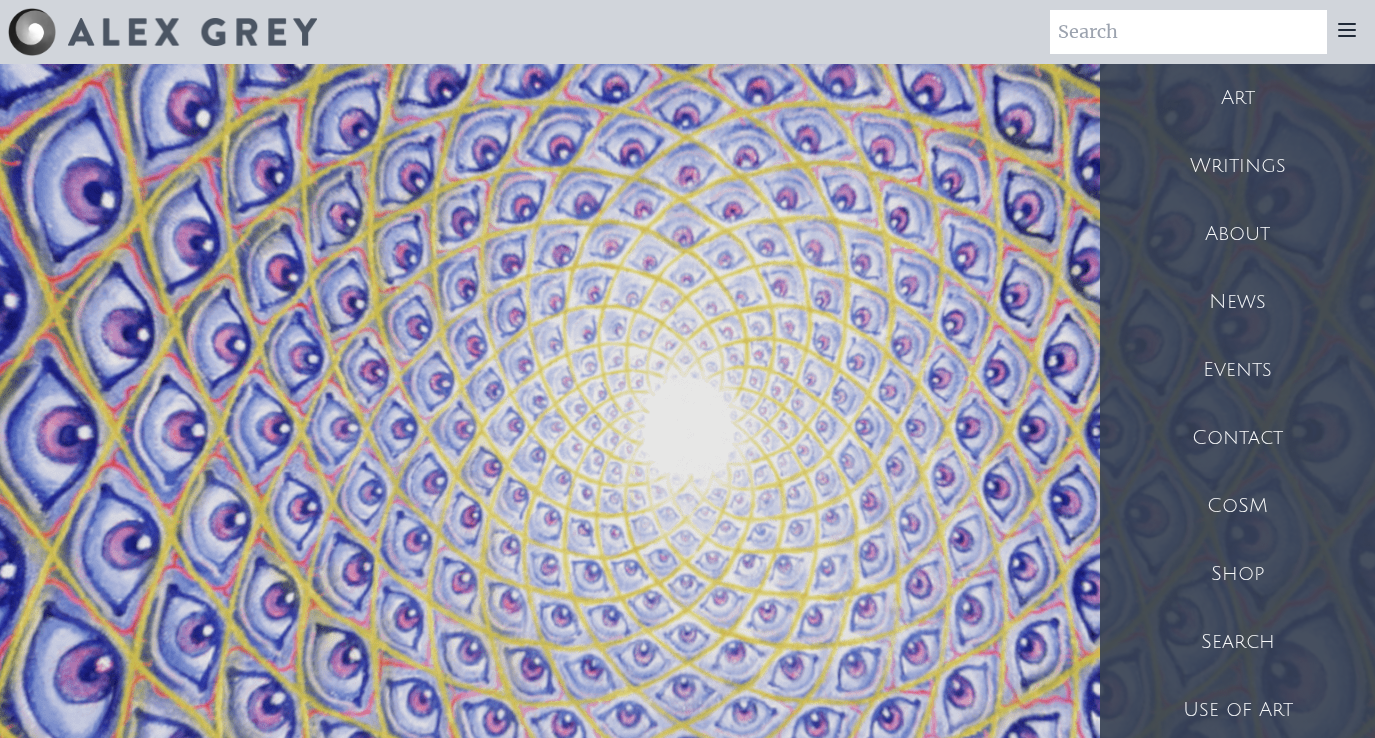 click on "Shop" at bounding box center (1237, 574) 